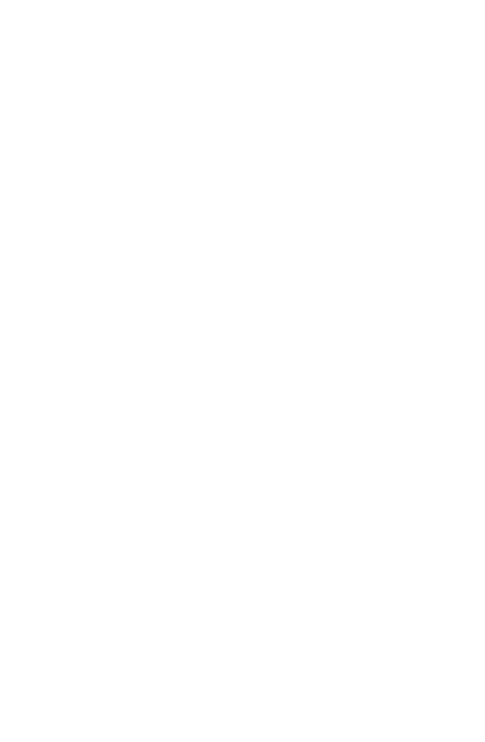 scroll, scrollTop: 0, scrollLeft: 0, axis: both 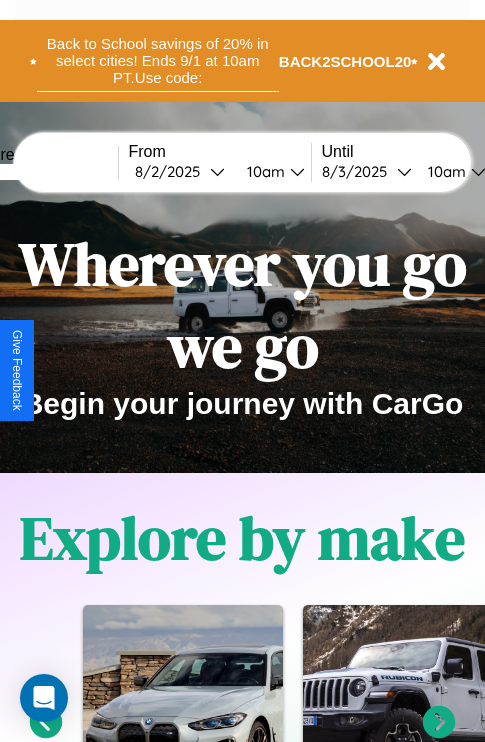click on "Back to School savings of 20% in select cities! Ends 9/1 at 10am PT.  Use code:" at bounding box center [158, 61] 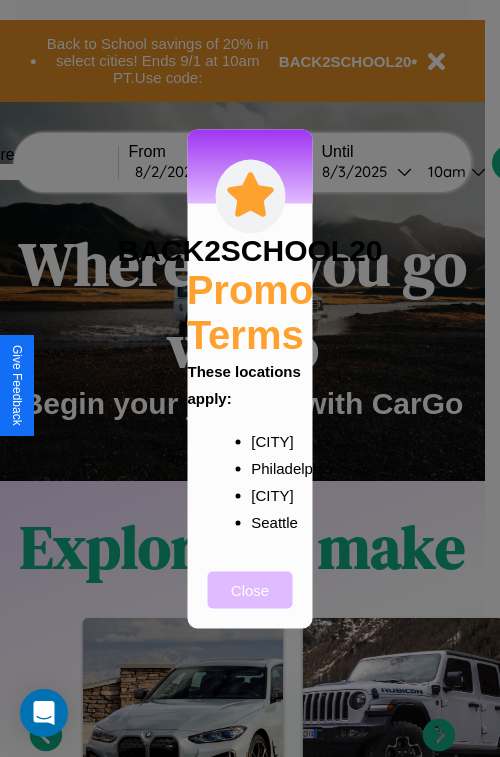 click on "Close" at bounding box center (250, 589) 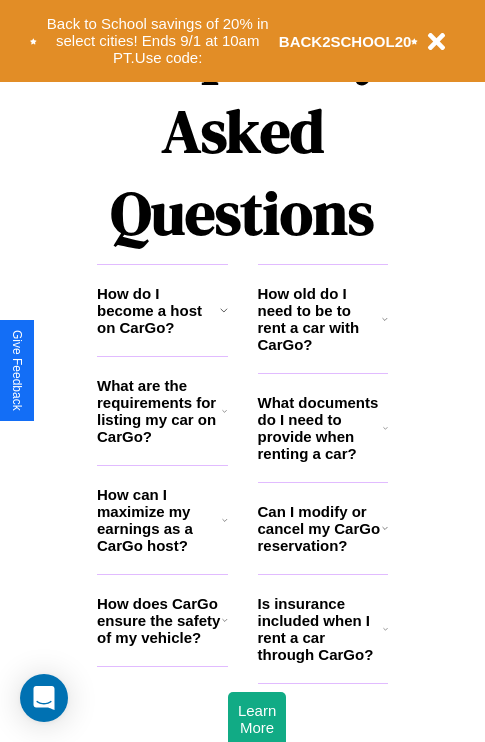 scroll, scrollTop: 2423, scrollLeft: 0, axis: vertical 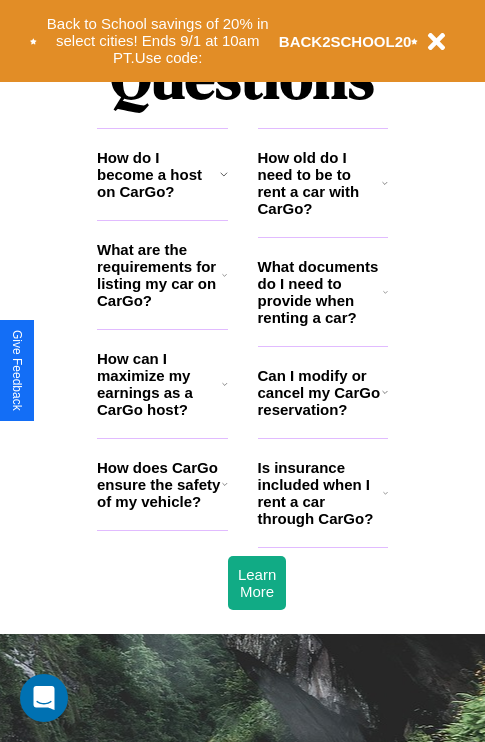 click on "Is insurance included when I rent a car through CarGo?" at bounding box center [320, 493] 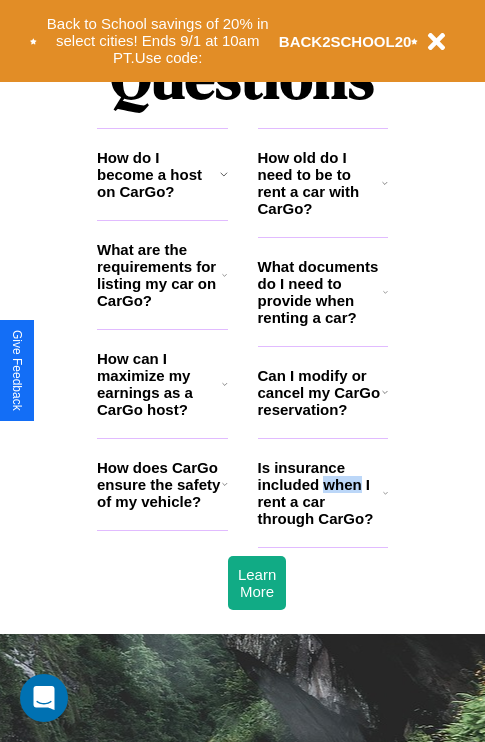 click on "Is insurance included when I rent a car through CarGo?" at bounding box center (320, 493) 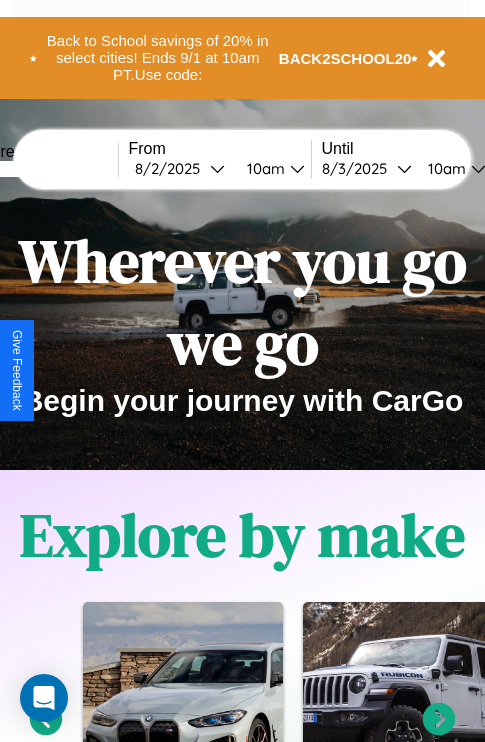 scroll, scrollTop: 0, scrollLeft: 0, axis: both 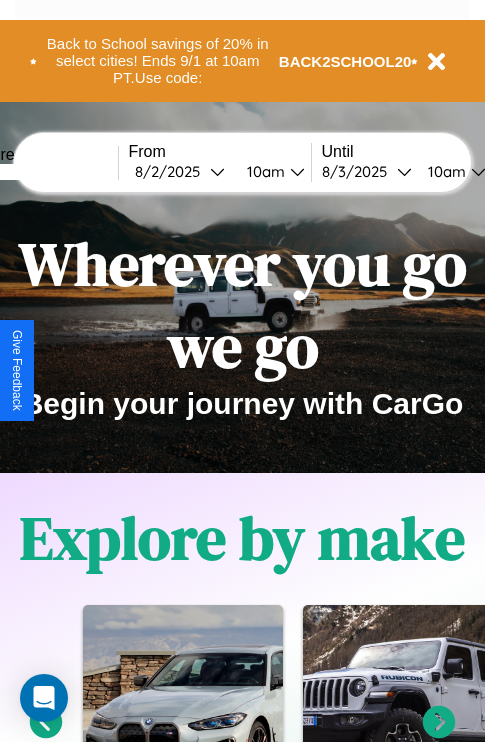 click at bounding box center [43, 172] 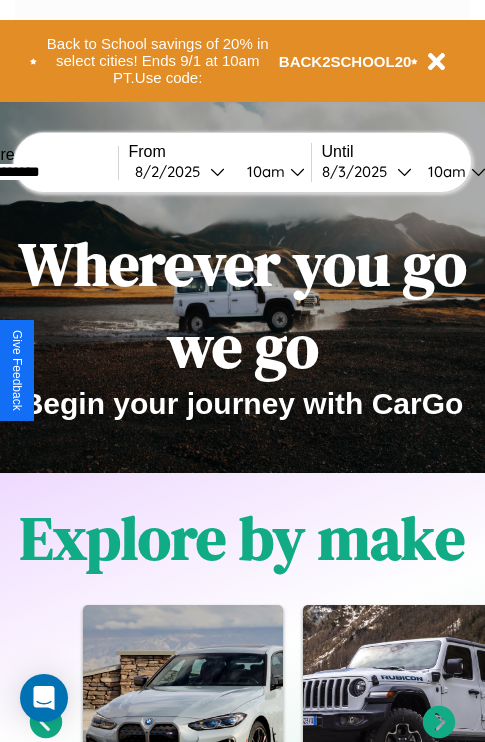 type on "**********" 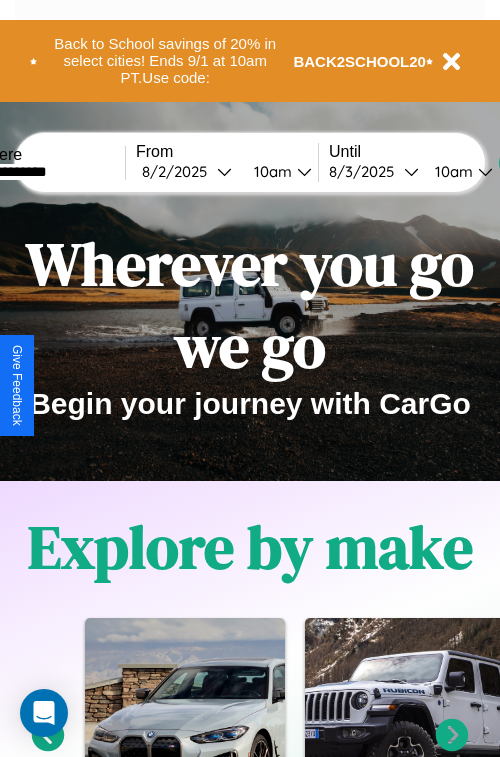 select on "*" 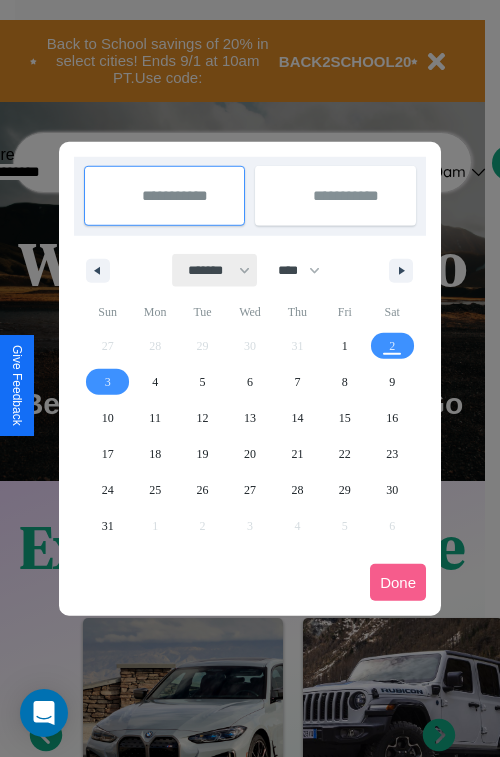 click on "******* ******** ***** ***** *** **** **** ****** ********* ******* ******** ********" at bounding box center (215, 270) 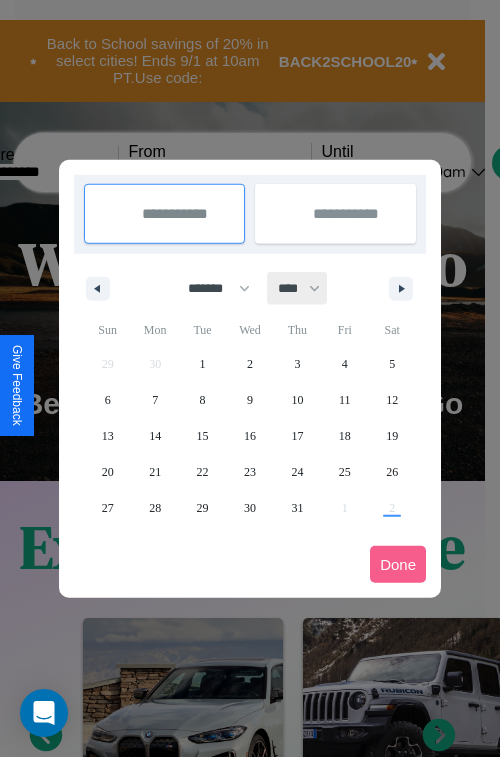 click on "**** **** **** **** **** **** **** **** **** **** **** **** **** **** **** **** **** **** **** **** **** **** **** **** **** **** **** **** **** **** **** **** **** **** **** **** **** **** **** **** **** **** **** **** **** **** **** **** **** **** **** **** **** **** **** **** **** **** **** **** **** **** **** **** **** **** **** **** **** **** **** **** **** **** **** **** **** **** **** **** **** **** **** **** **** **** **** **** **** **** **** **** **** **** **** **** **** **** **** **** **** **** **** **** **** **** **** **** **** **** **** **** **** **** **** **** **** **** **** **** ****" at bounding box center (298, 288) 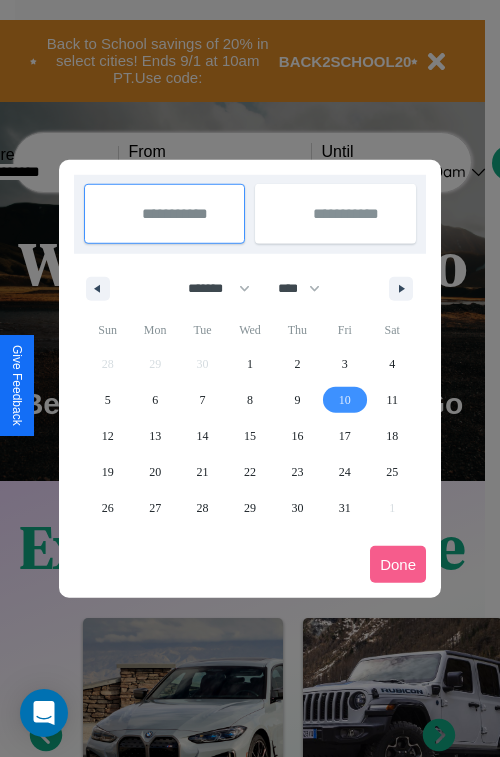 click on "10" at bounding box center (345, 400) 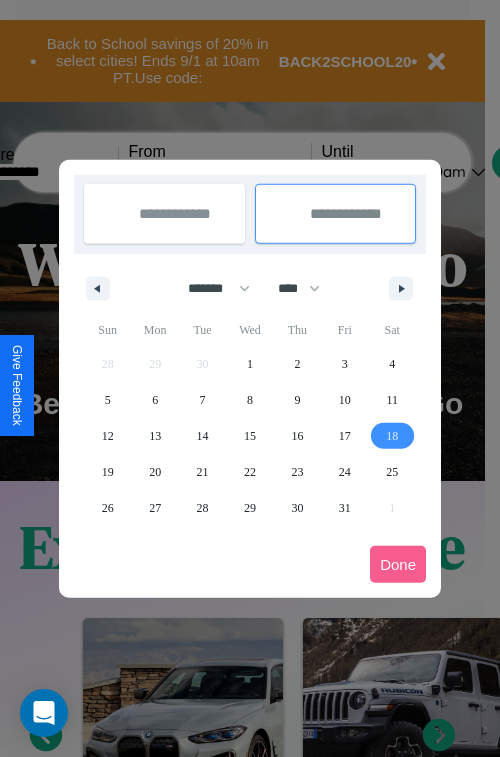 click on "18" at bounding box center (392, 436) 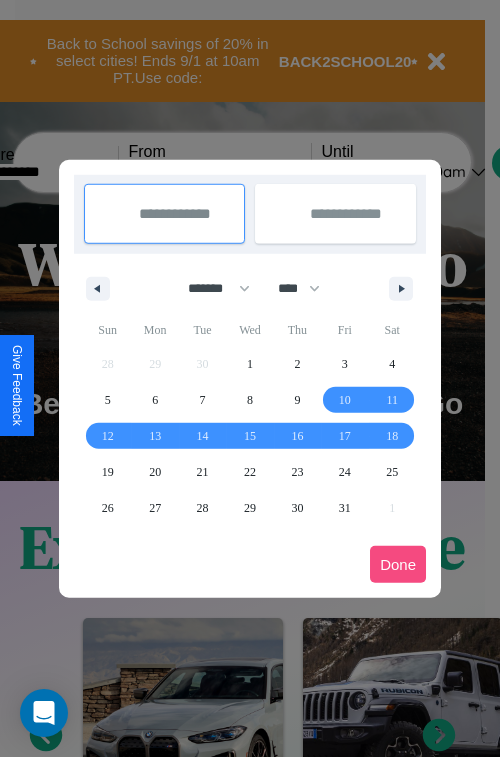 click on "Done" at bounding box center [398, 564] 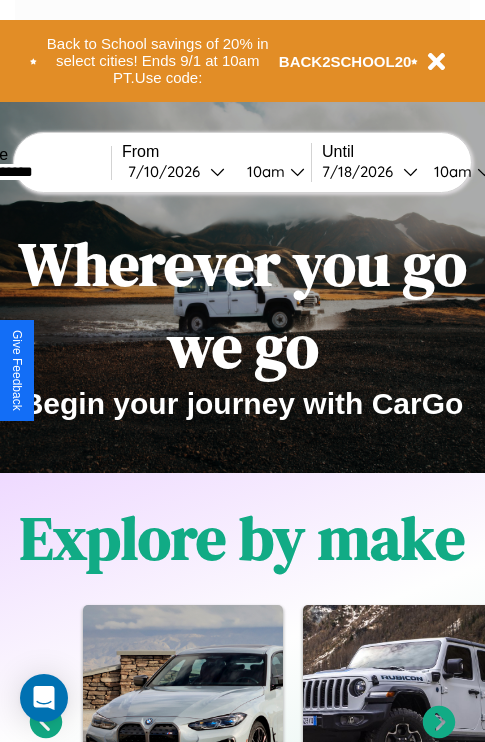 scroll, scrollTop: 0, scrollLeft: 74, axis: horizontal 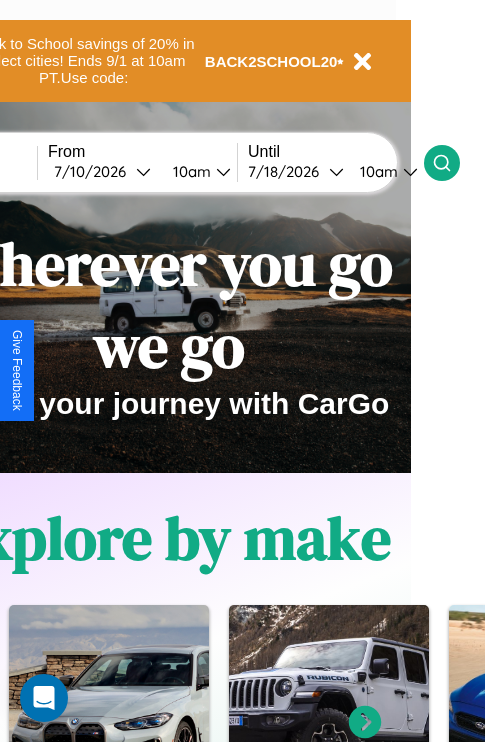 click 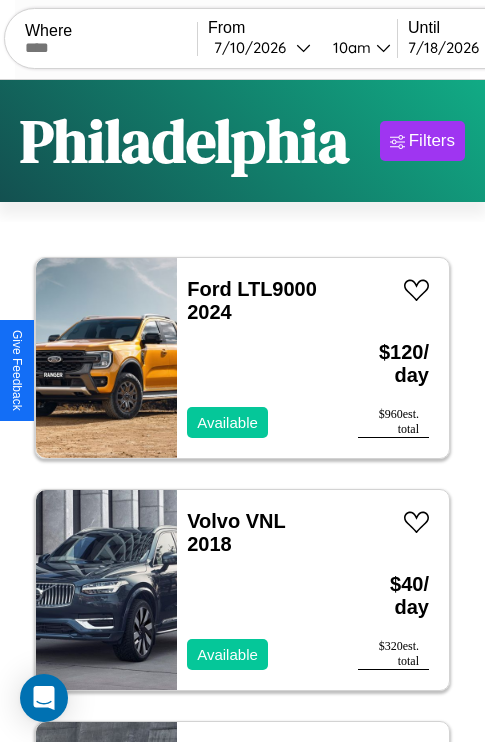 scroll, scrollTop: 94, scrollLeft: 0, axis: vertical 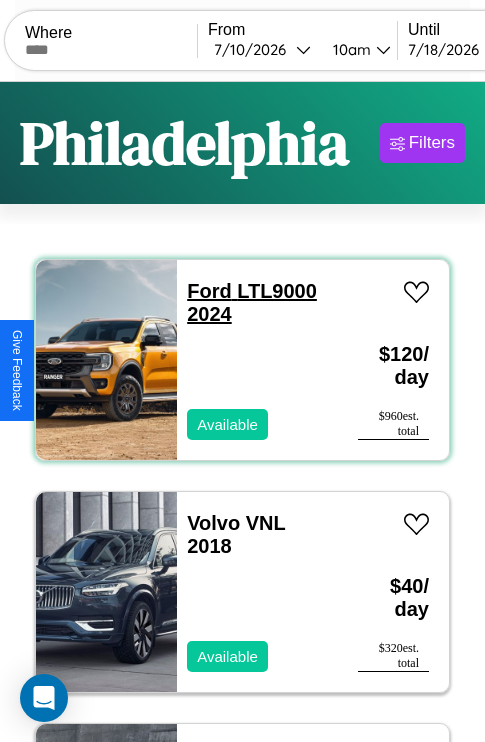 click on "Ford   LTL9000   2024" at bounding box center [252, 302] 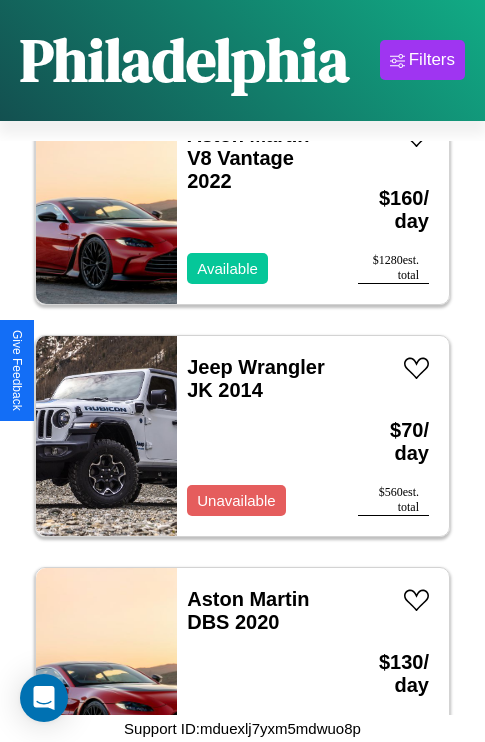 scroll, scrollTop: 1931, scrollLeft: 0, axis: vertical 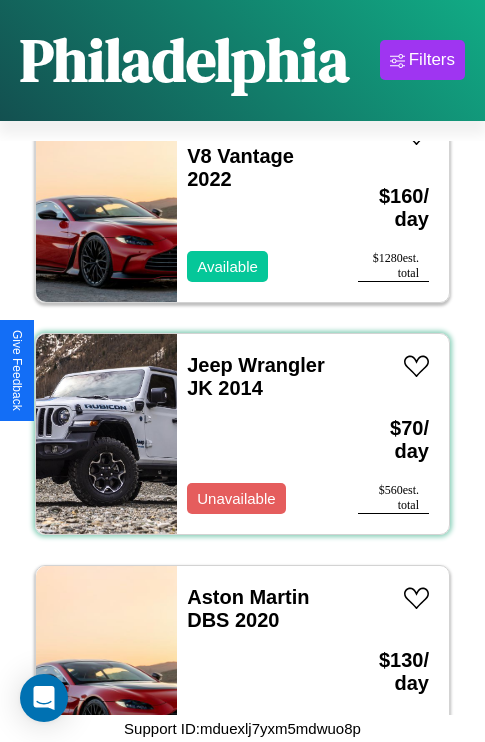 click on "Jeep   Wrangler JK   2014 Unavailable" at bounding box center (257, 434) 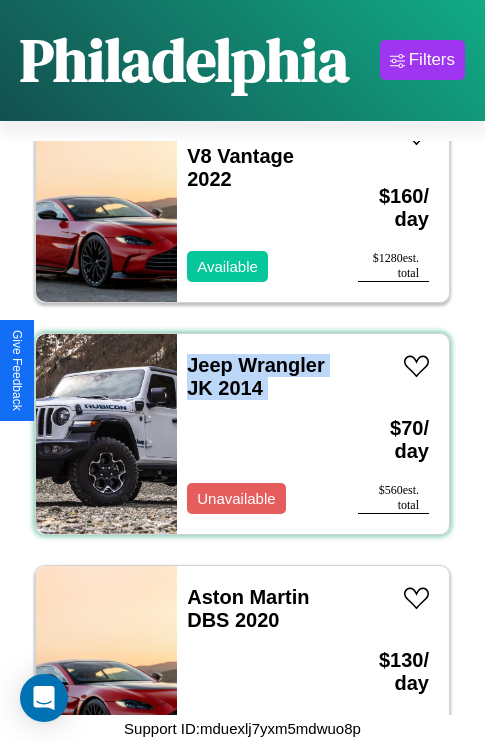 click on "Jeep   Wrangler JK   2014 Unavailable" at bounding box center [257, 434] 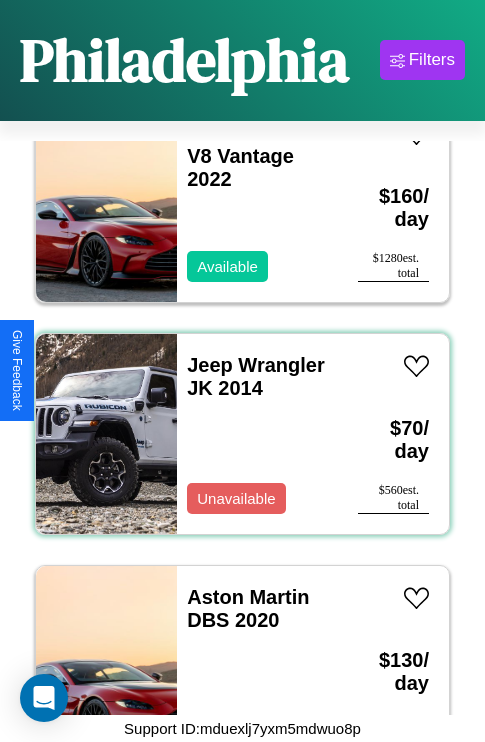 click on "Jeep   Wrangler JK   2014 Unavailable" at bounding box center [257, 434] 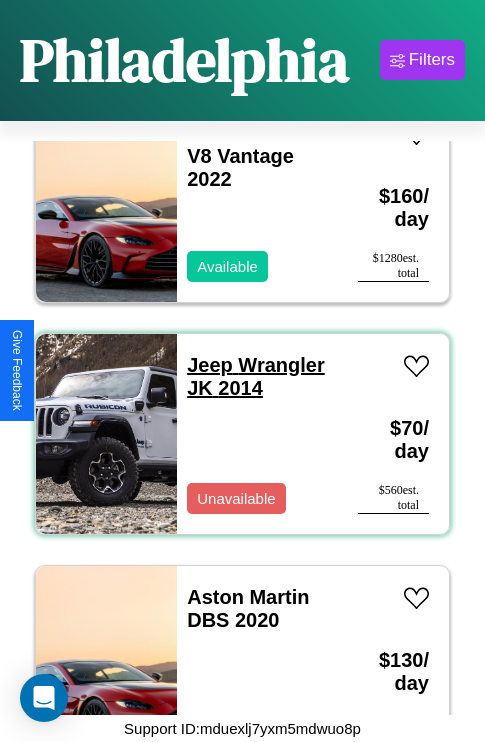click on "Jeep   Wrangler JK   2014" at bounding box center (255, 376) 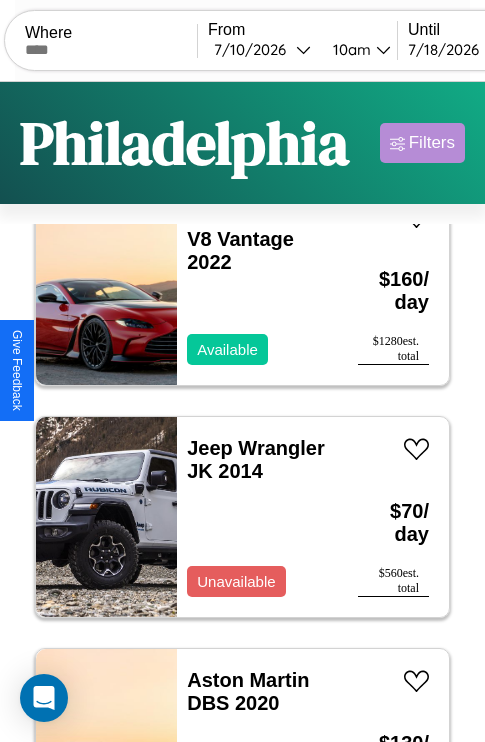click on "Filters" at bounding box center (432, 143) 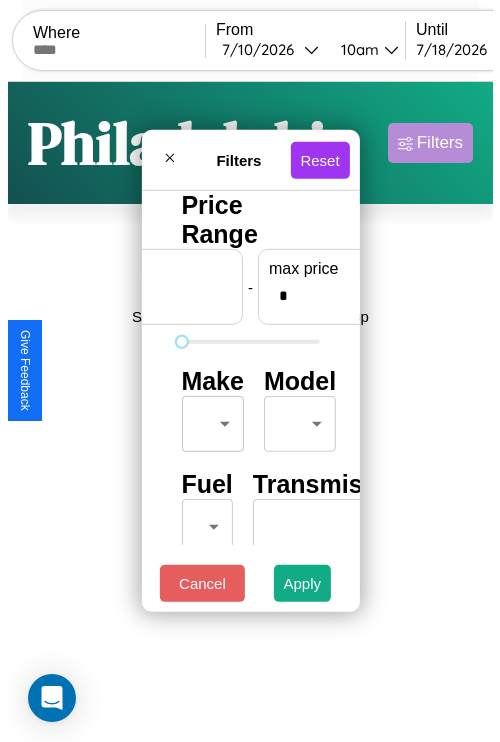scroll, scrollTop: 0, scrollLeft: 124, axis: horizontal 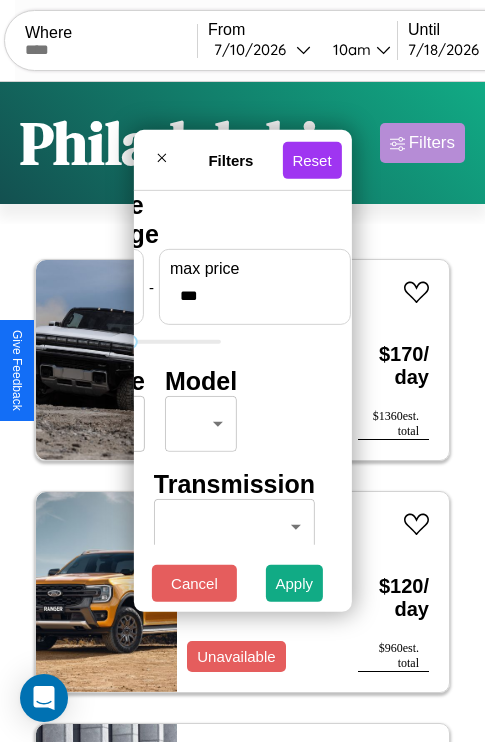 type on "***" 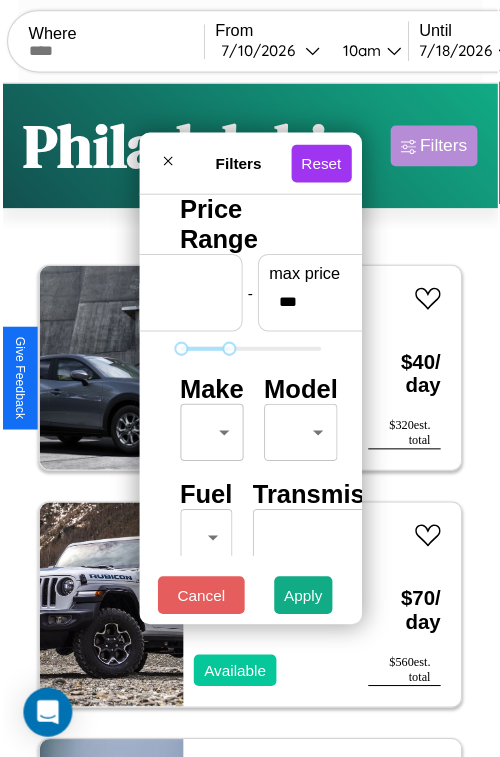 scroll, scrollTop: 59, scrollLeft: 0, axis: vertical 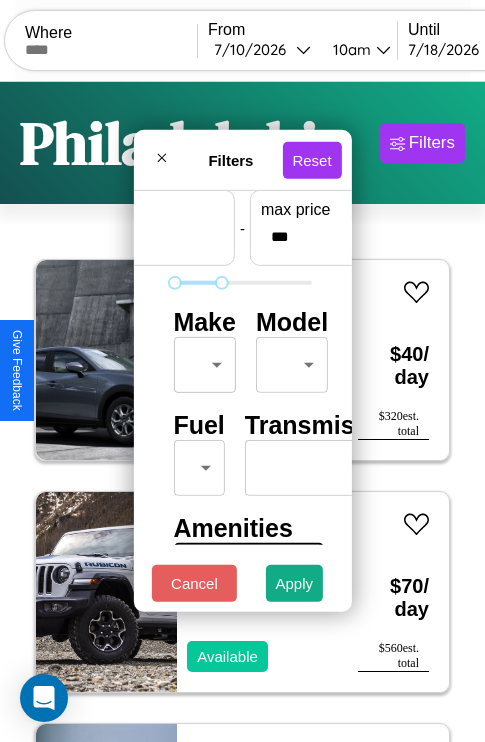 type on "*" 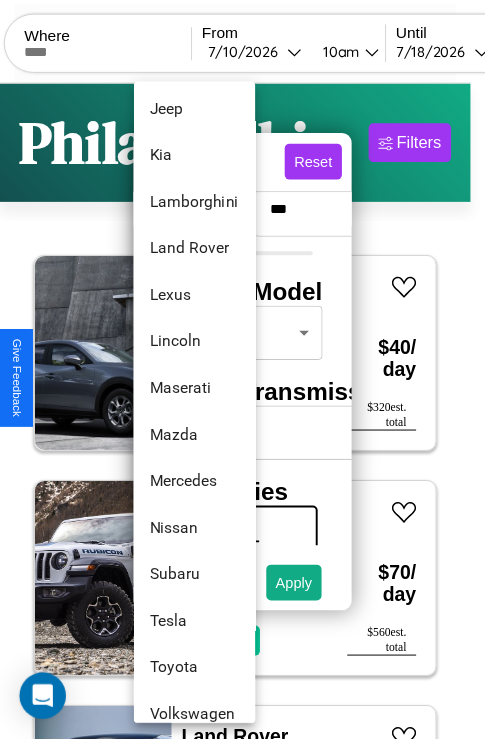 scroll, scrollTop: 1083, scrollLeft: 0, axis: vertical 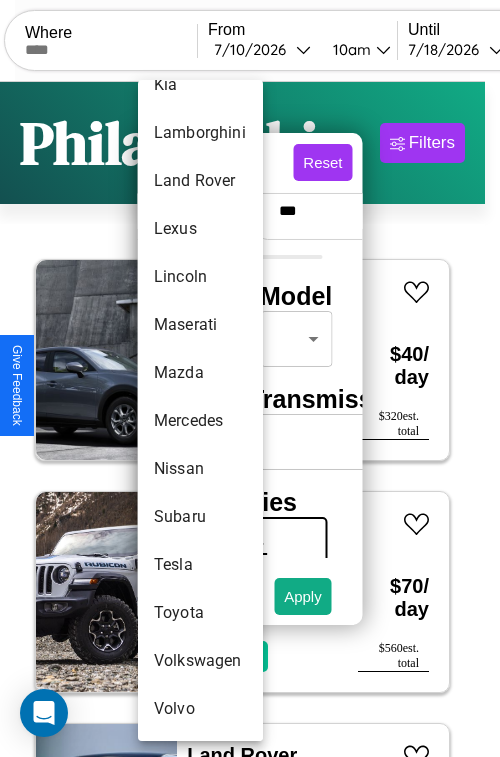 click on "Volvo" at bounding box center [200, 709] 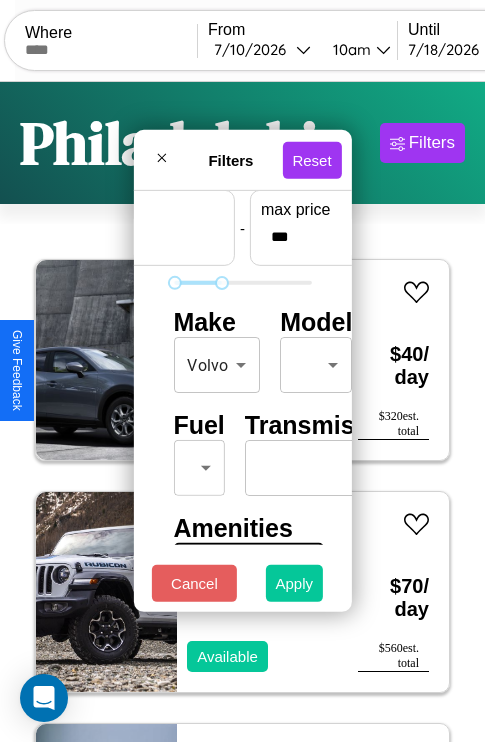 click on "Apply" at bounding box center [295, 583] 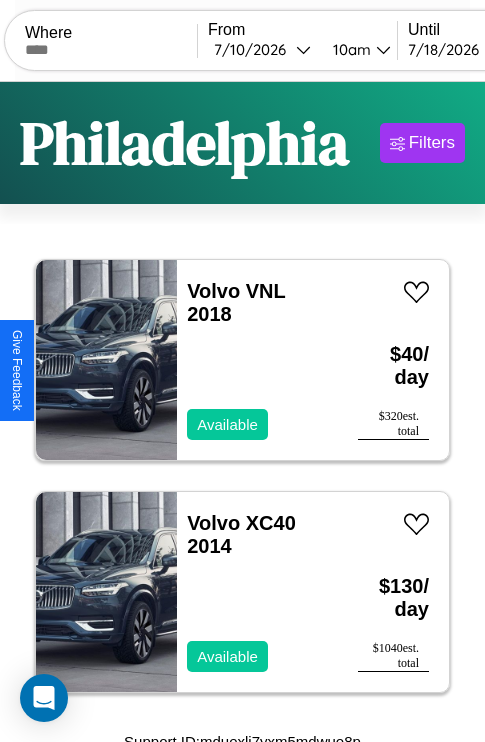 scroll, scrollTop: 13, scrollLeft: 0, axis: vertical 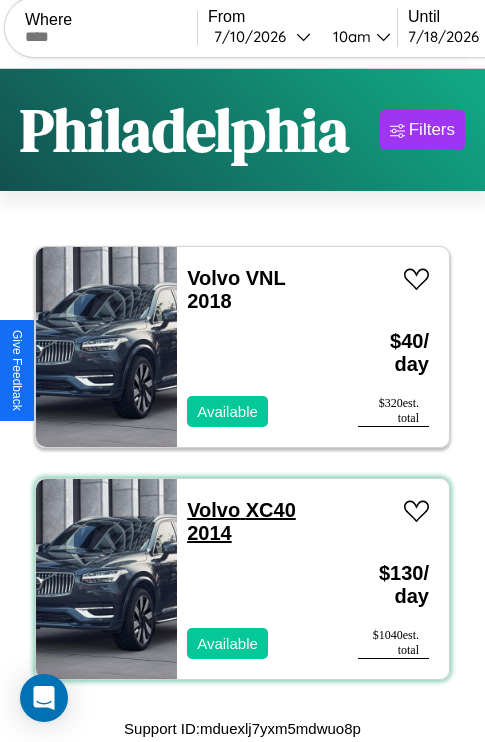 click on "Volvo   XC40   2014" at bounding box center [241, 521] 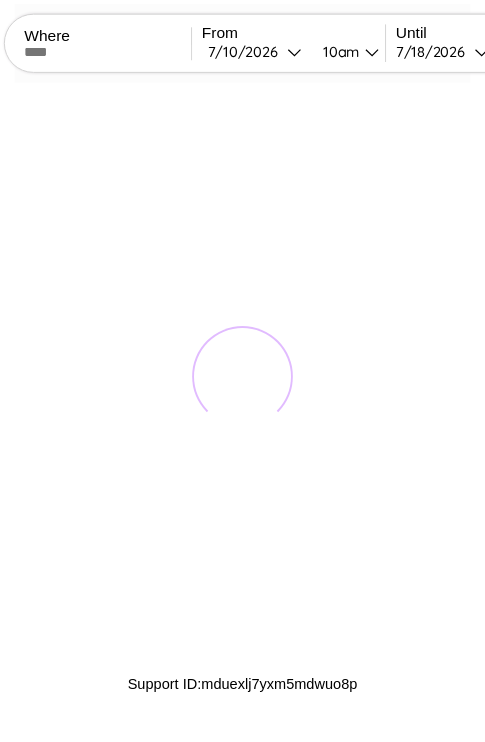 scroll, scrollTop: 0, scrollLeft: 0, axis: both 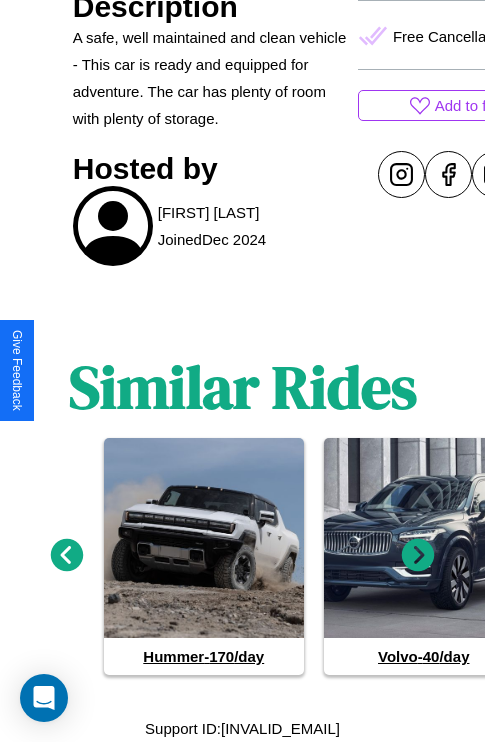 click 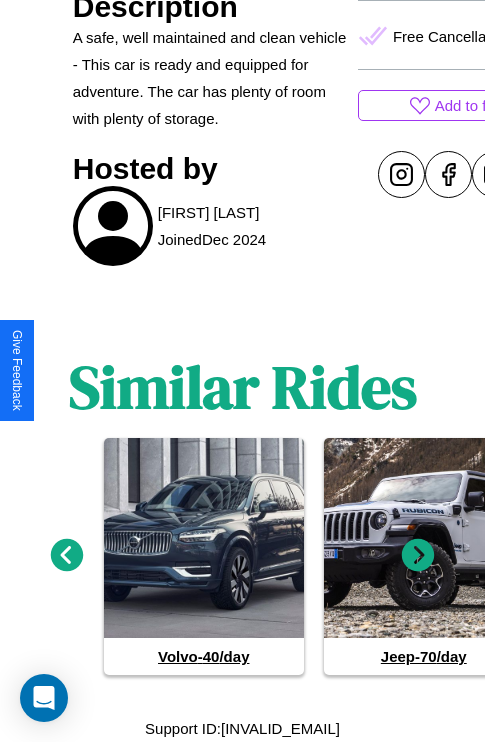 click 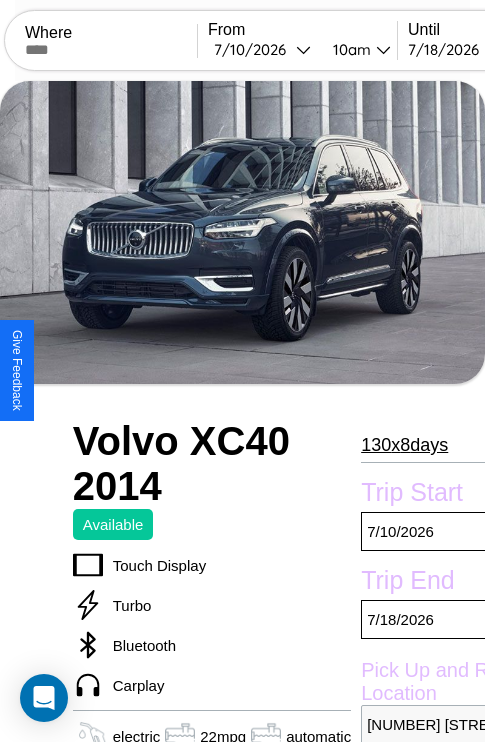scroll, scrollTop: 74, scrollLeft: 0, axis: vertical 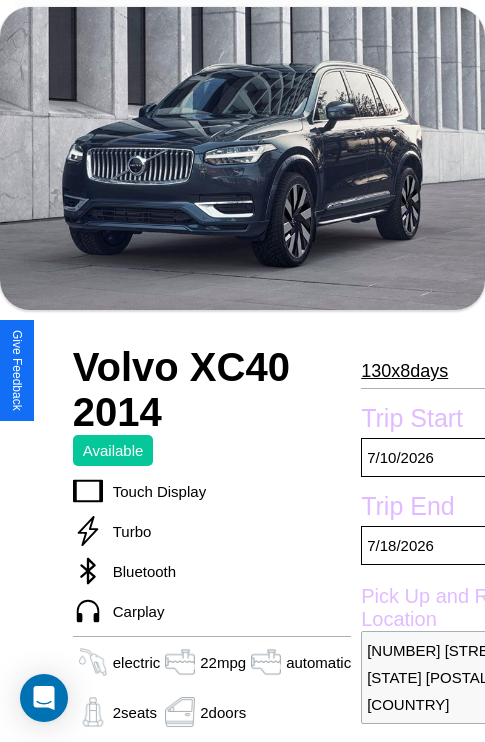 click on "130  x  8  days" at bounding box center (404, 371) 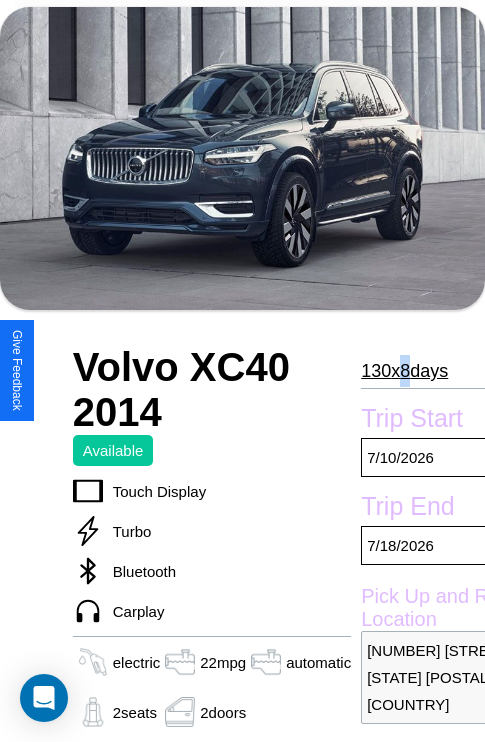 click on "130  x  8  days" at bounding box center (404, 371) 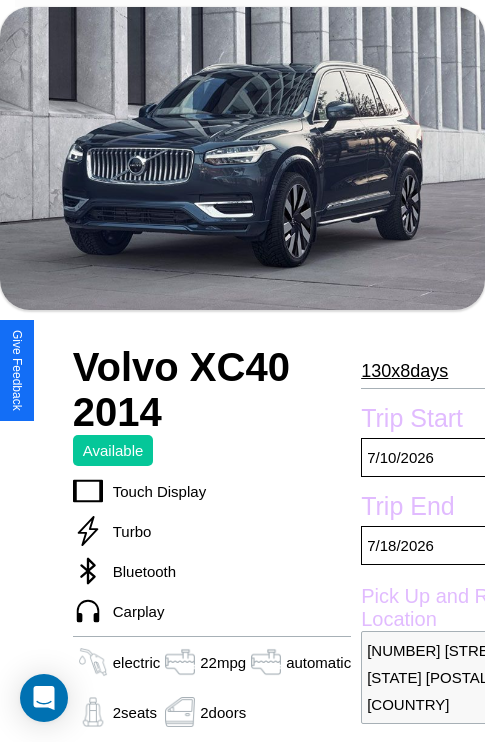 click on "130  x  8  days" at bounding box center [404, 371] 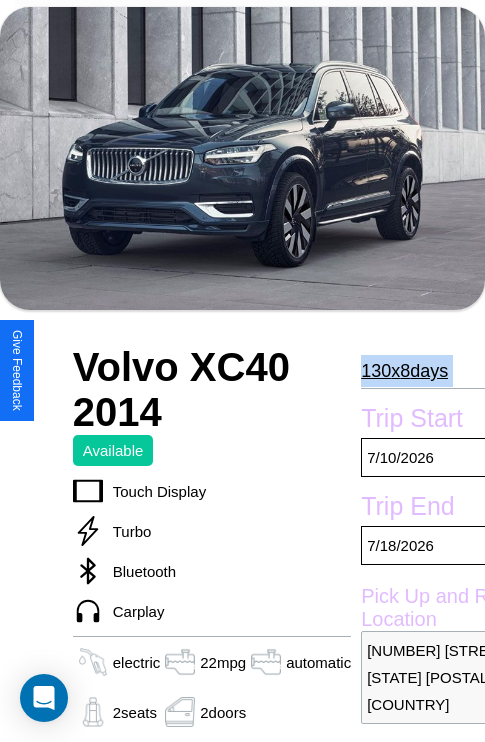 click on "130  x  8  days" at bounding box center [404, 371] 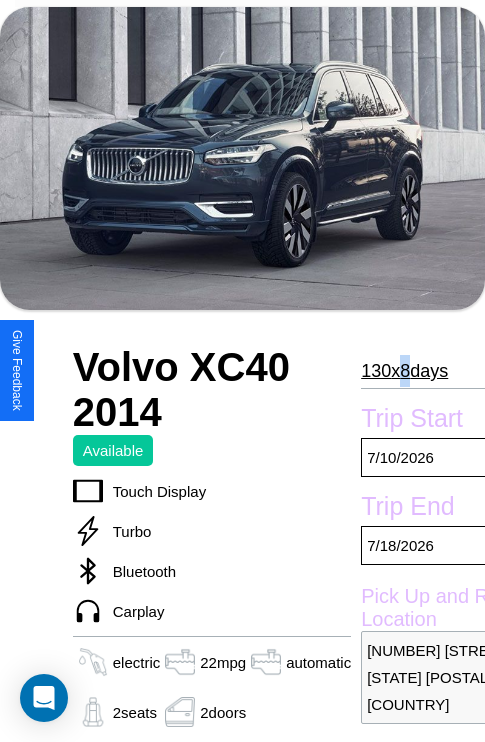 click on "130  x  8  days" at bounding box center [404, 371] 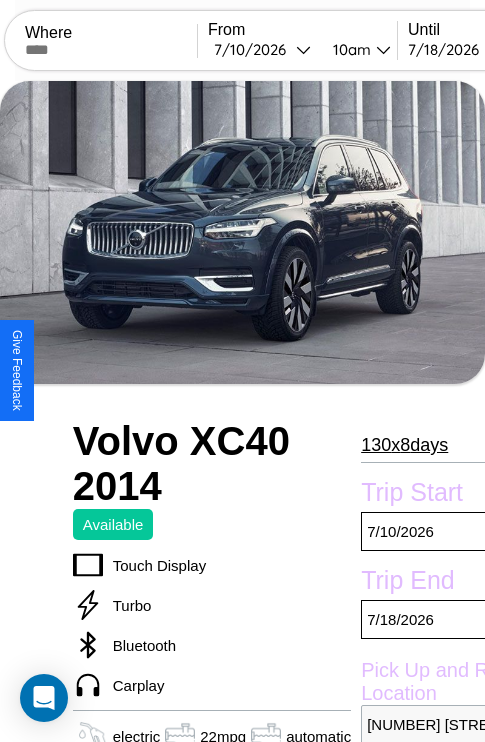 scroll, scrollTop: 676, scrollLeft: 76, axis: both 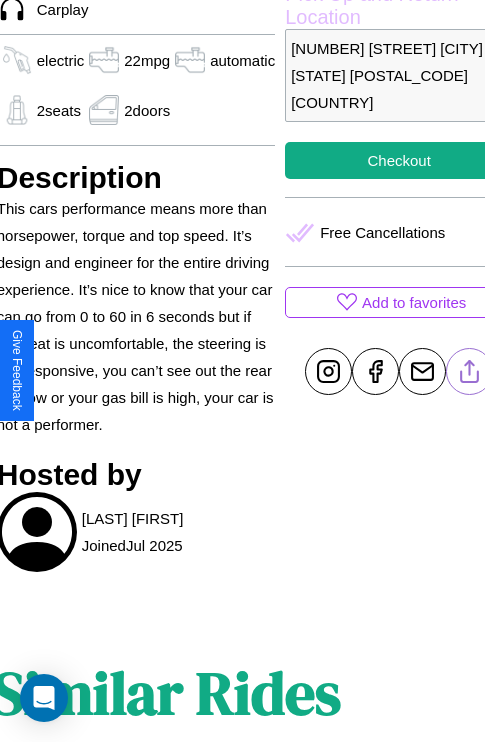 click 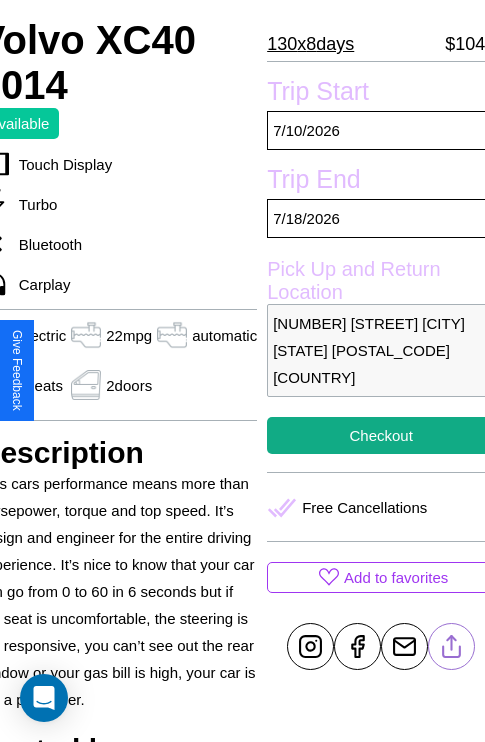 scroll, scrollTop: 380, scrollLeft: 96, axis: both 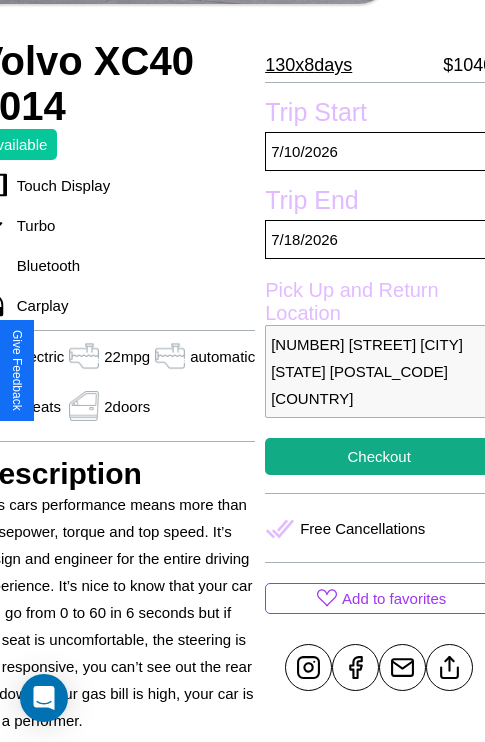 click on "[NUMBER] [STREET]  [CITY] [STATE] [POSTAL_CODE] [COUNTRY]" at bounding box center [379, 371] 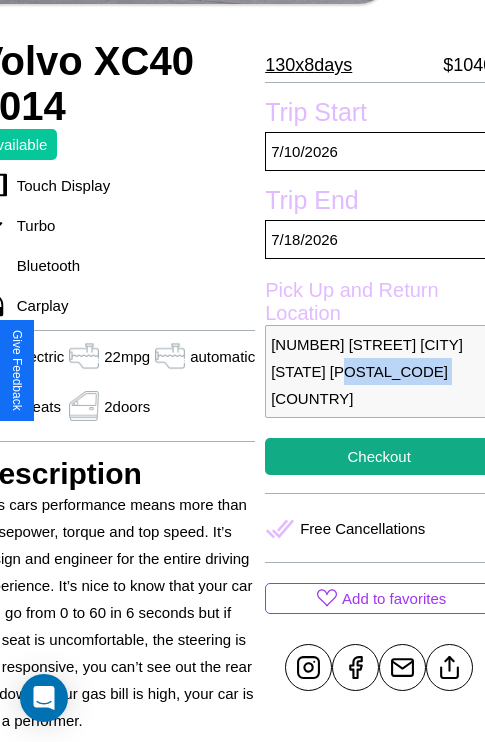 click on "[NUMBER] [STREET]  [CITY] [STATE] [POSTAL_CODE] [COUNTRY]" at bounding box center (379, 371) 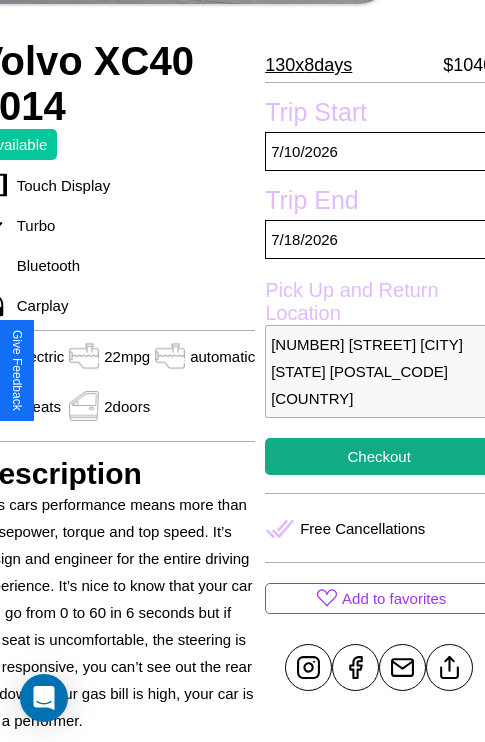 click on "[NUMBER] [STREET]  [CITY] [STATE] [POSTAL_CODE] [COUNTRY]" at bounding box center (379, 371) 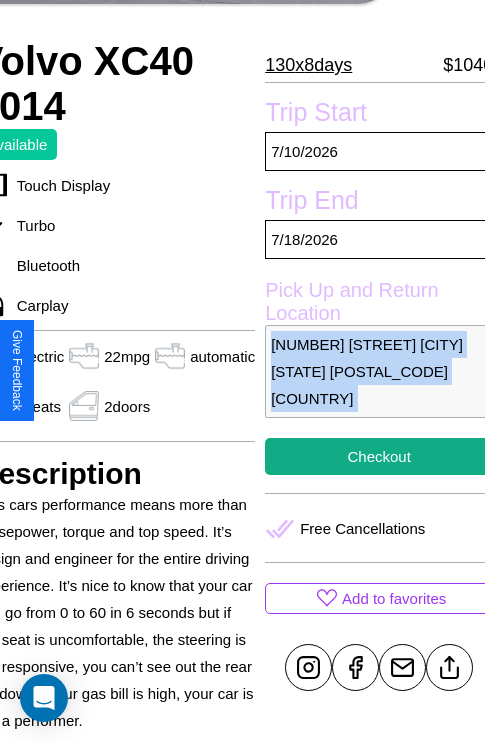 click on "[NUMBER] [STREET]  [CITY] [STATE] [POSTAL_CODE] [COUNTRY]" at bounding box center [379, 371] 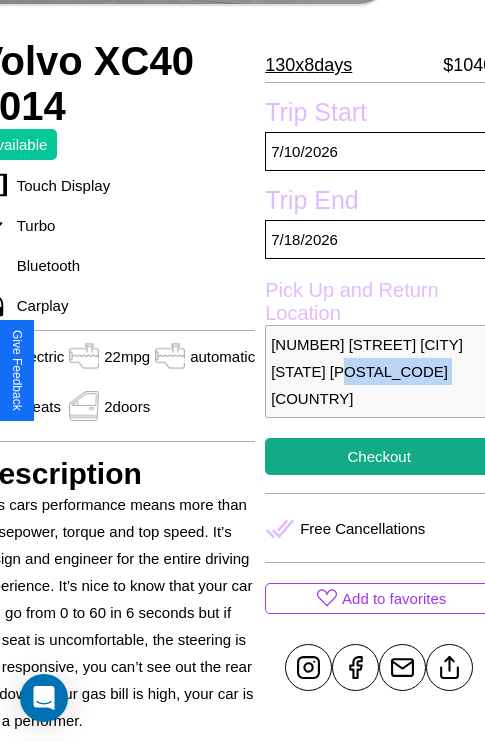 click on "[NUMBER] [STREET]  [CITY] [STATE] [POSTAL_CODE] [COUNTRY]" at bounding box center [379, 371] 